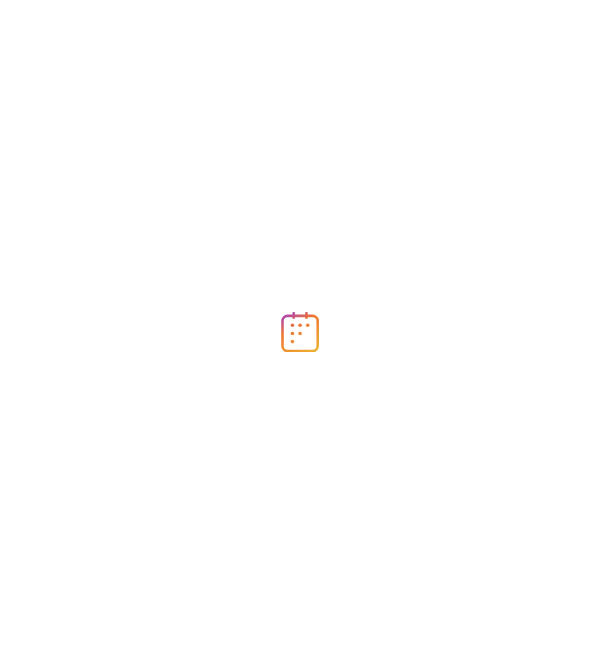 scroll, scrollTop: 0, scrollLeft: 0, axis: both 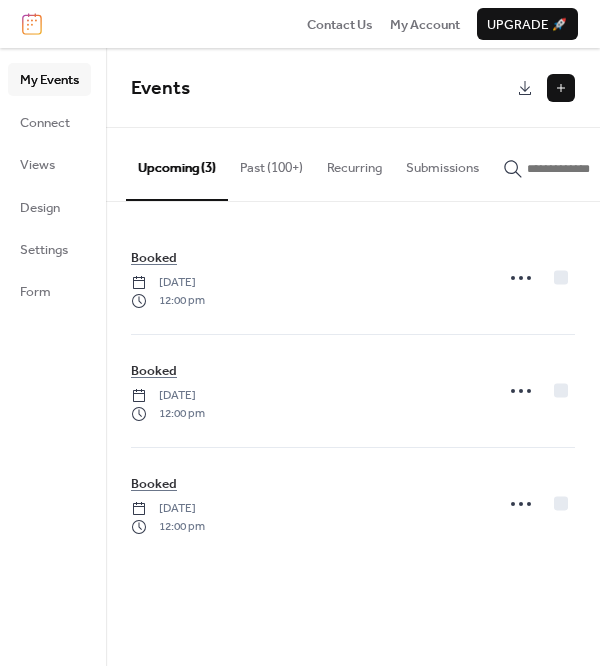 click at bounding box center (561, 88) 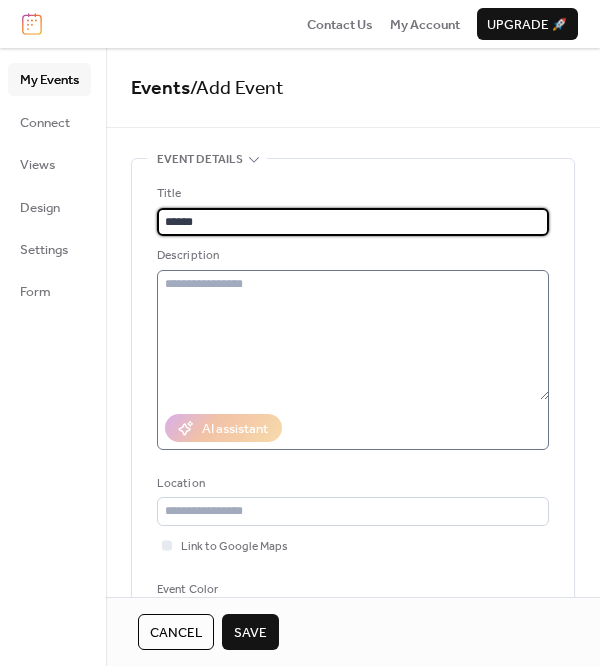 type on "******" 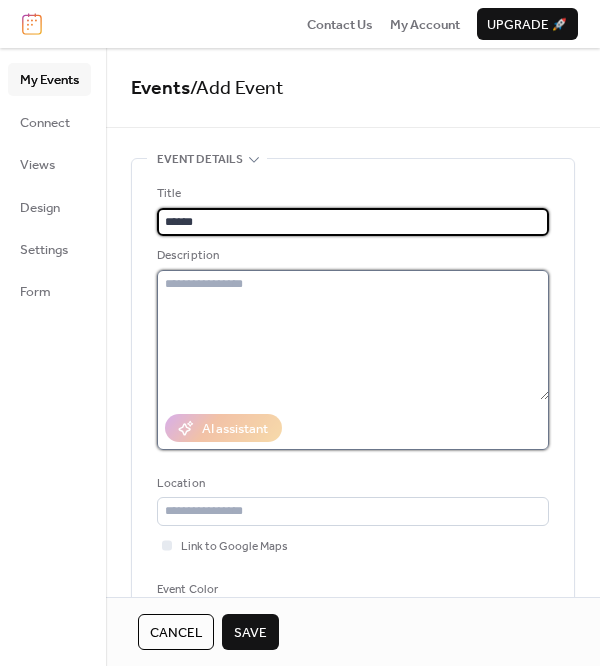 click at bounding box center [353, 335] 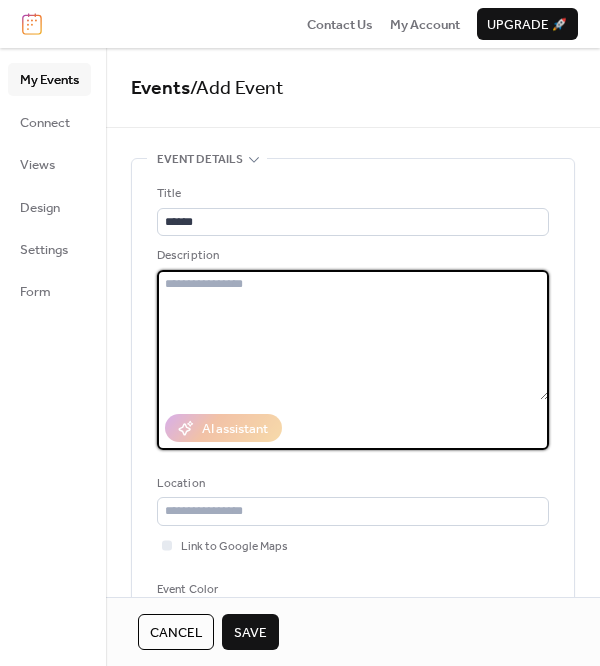 click on "Save" at bounding box center [250, 633] 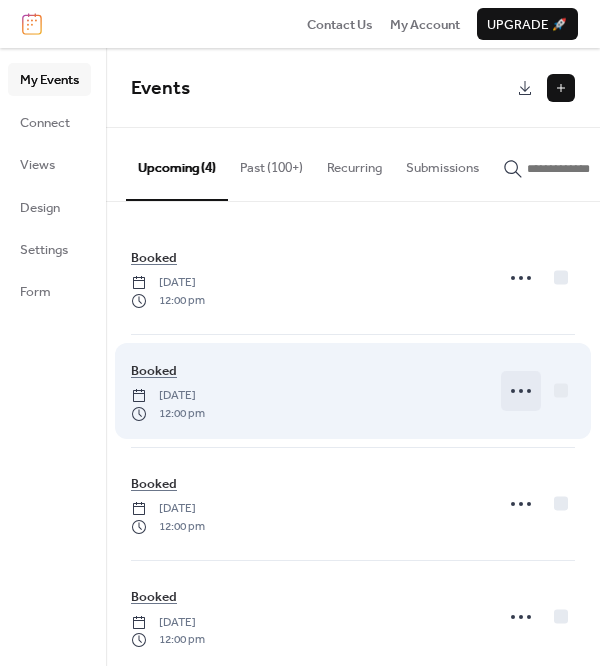 click 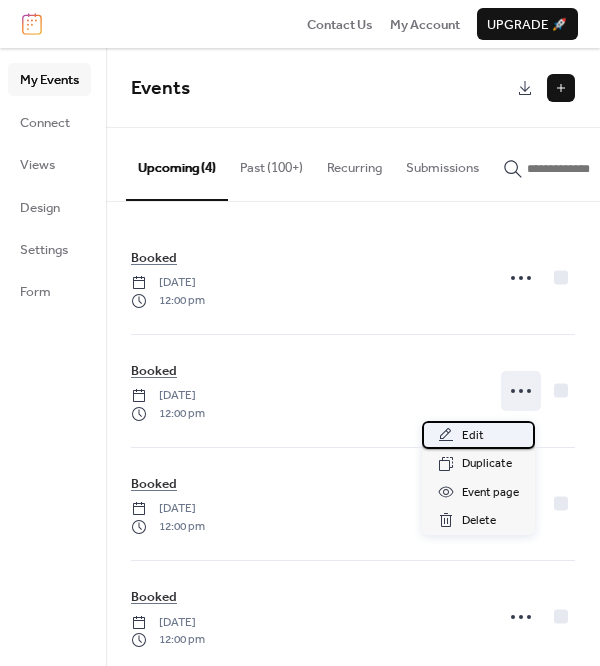 click on "Edit" at bounding box center (478, 435) 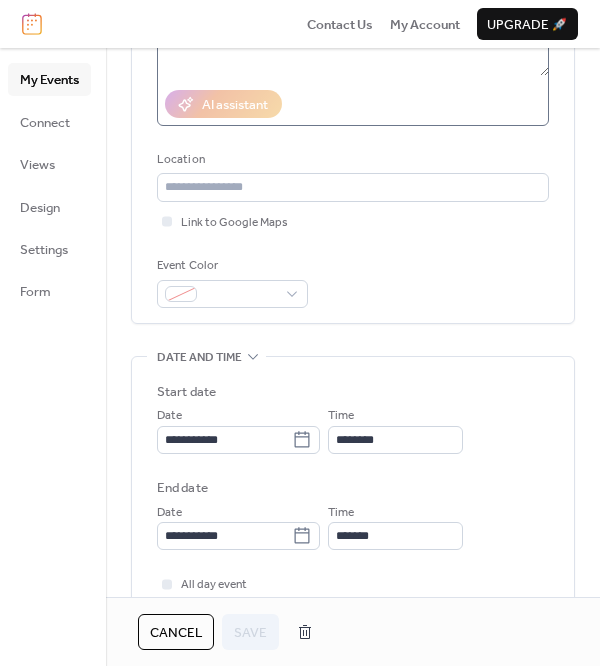scroll, scrollTop: 326, scrollLeft: 0, axis: vertical 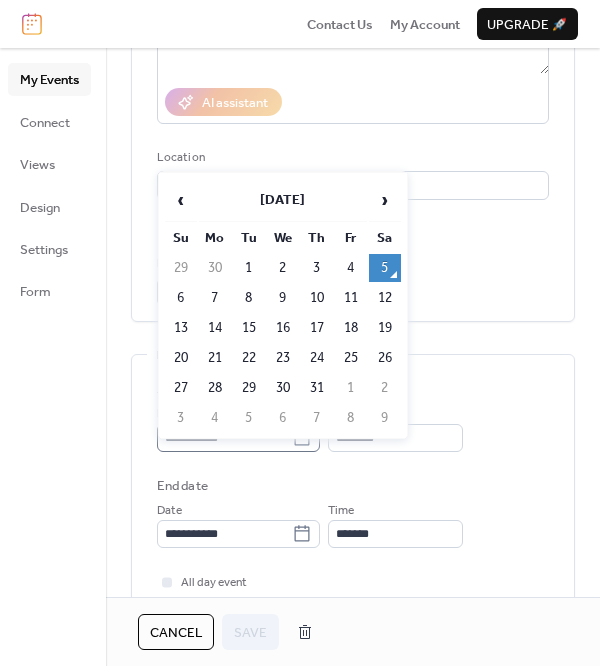 click 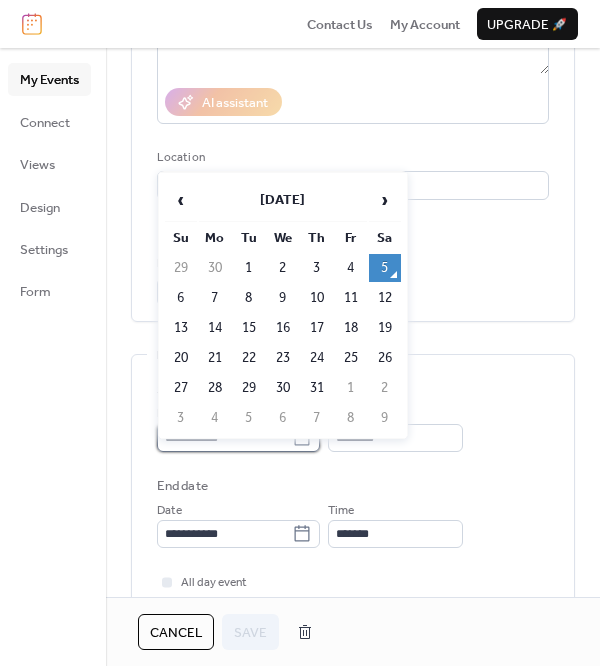 click on "**********" at bounding box center (224, 438) 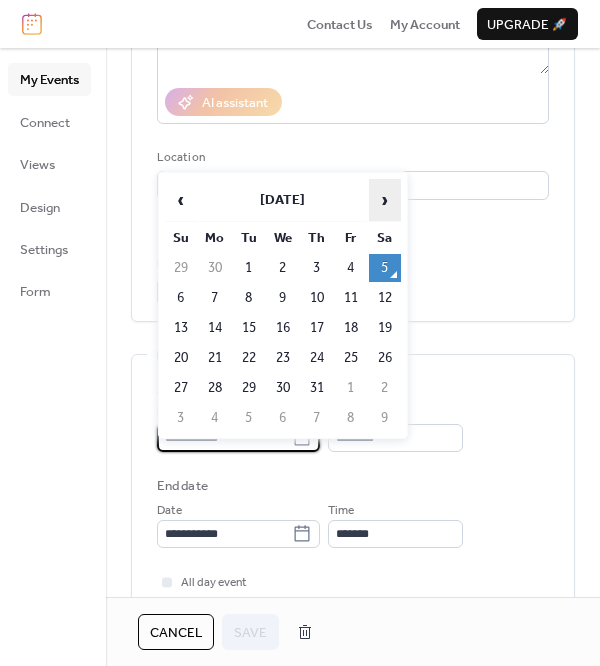 click on "›" at bounding box center [385, 200] 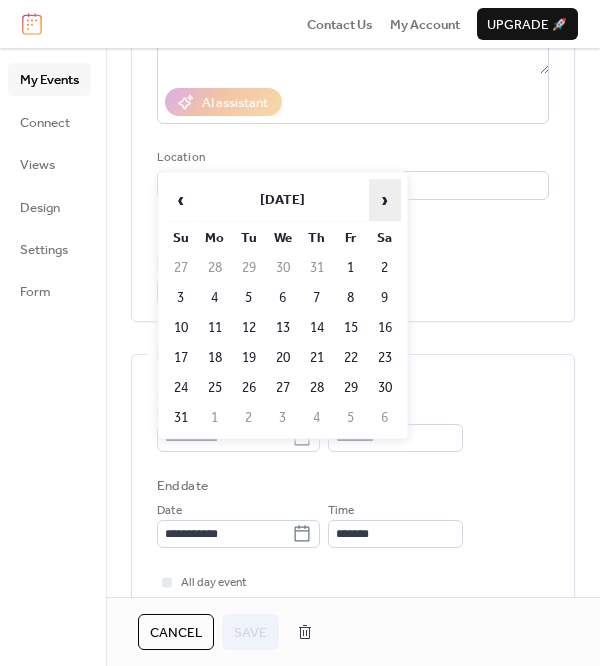 click on "›" at bounding box center [385, 200] 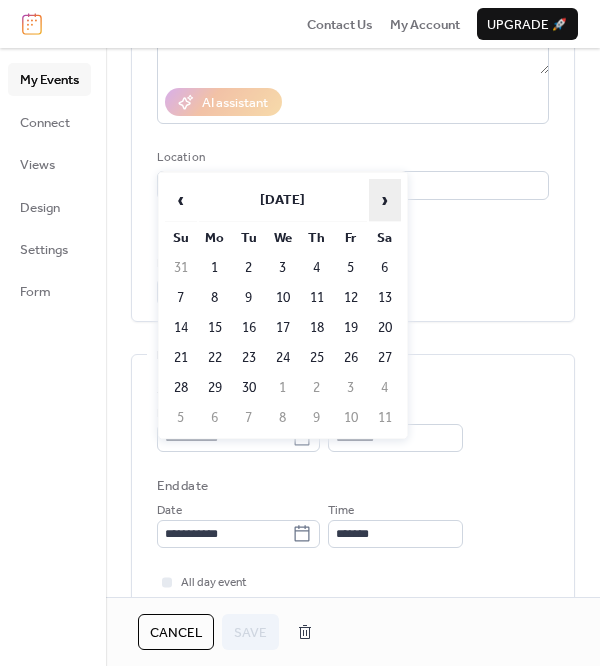 click on "›" at bounding box center (385, 200) 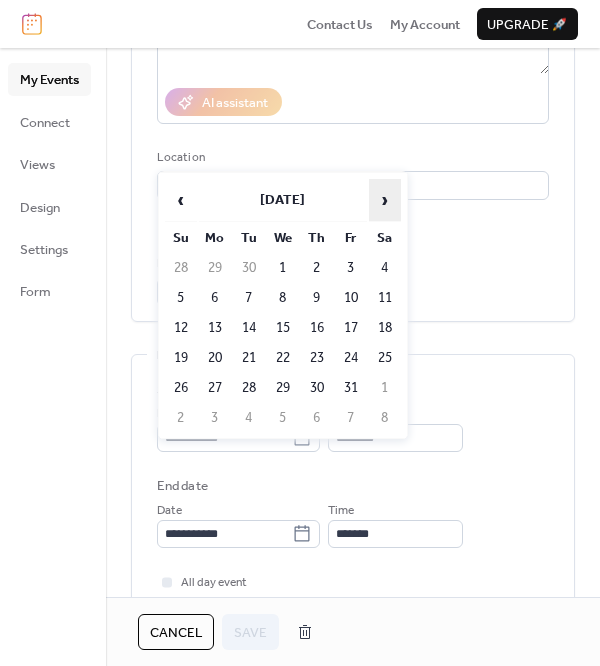 click on "›" at bounding box center [385, 200] 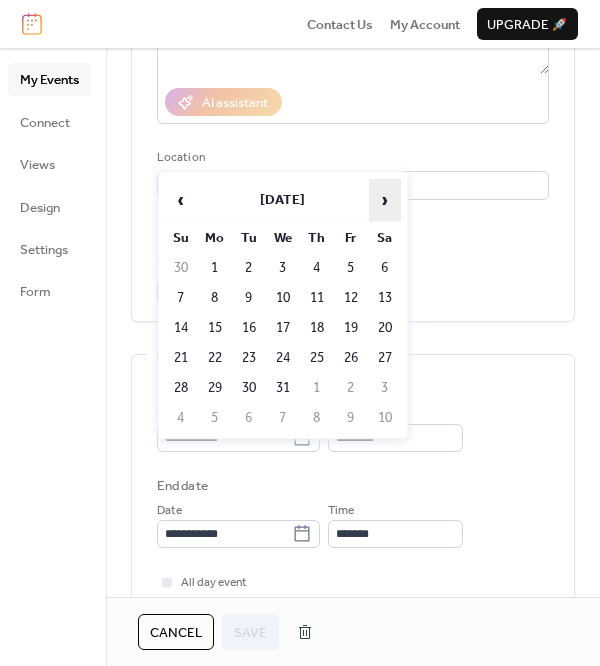 click on "›" at bounding box center [385, 200] 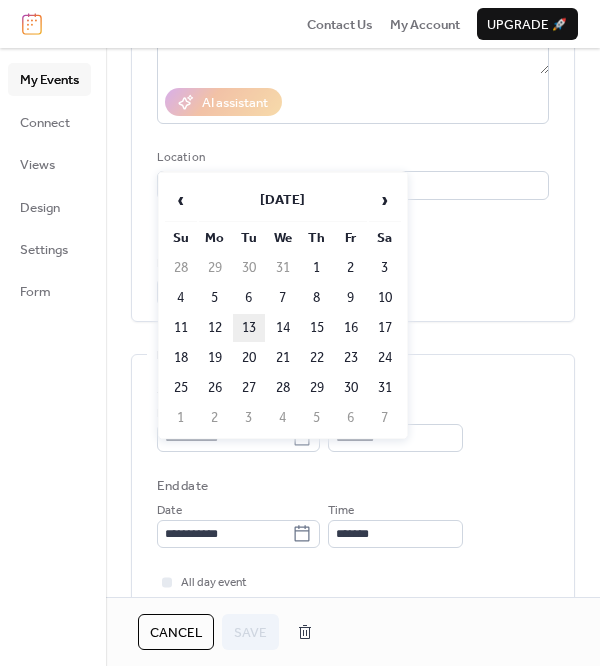 click on "13" at bounding box center (249, 328) 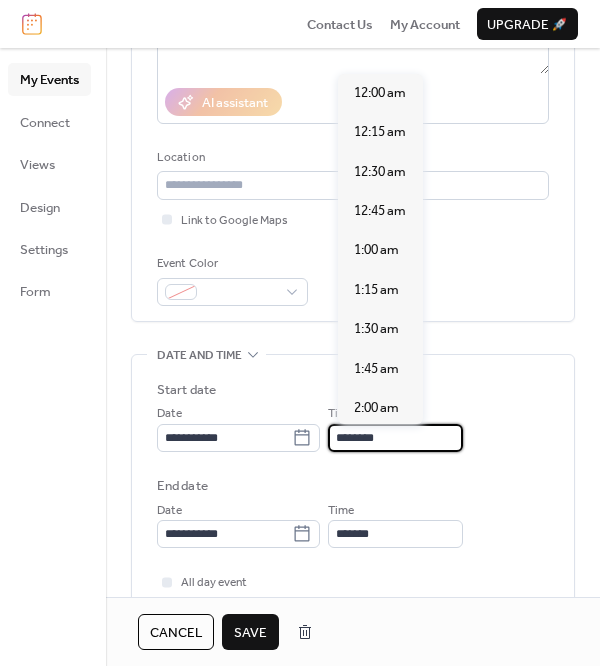 click on "********" at bounding box center (395, 438) 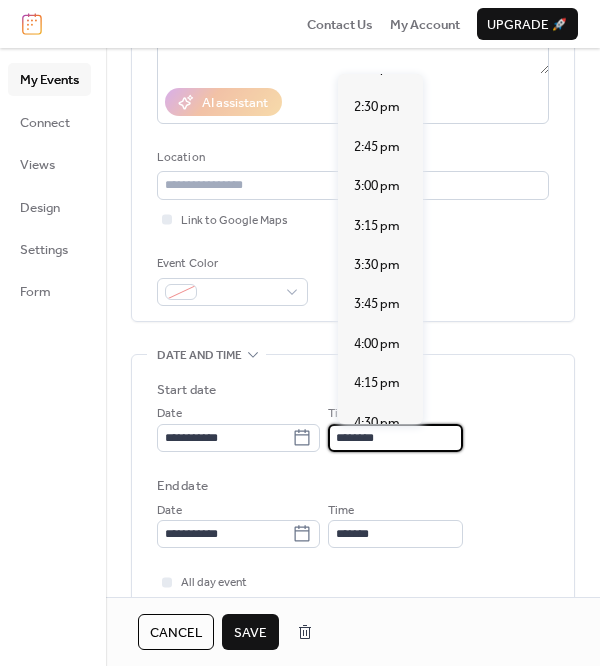 scroll, scrollTop: 2281, scrollLeft: 0, axis: vertical 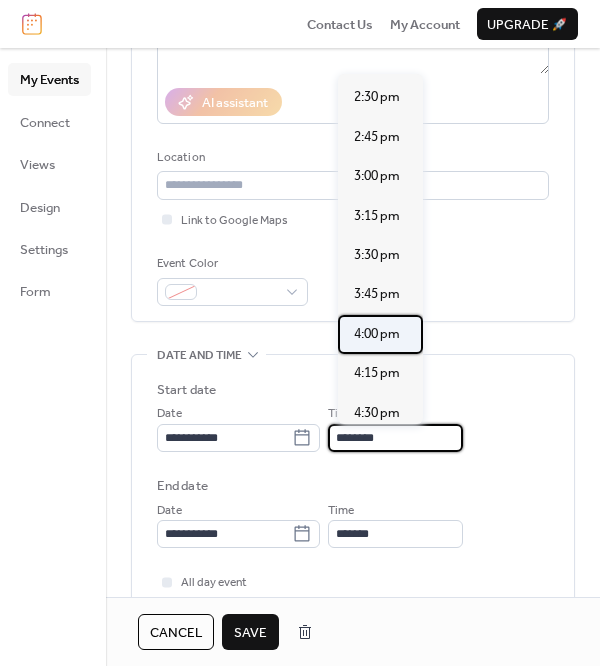 click on "4:00 pm" at bounding box center [377, 334] 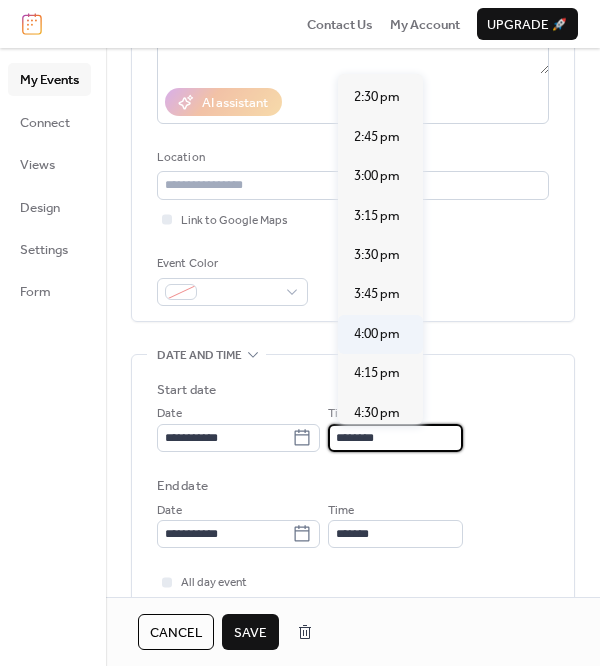 type on "*******" 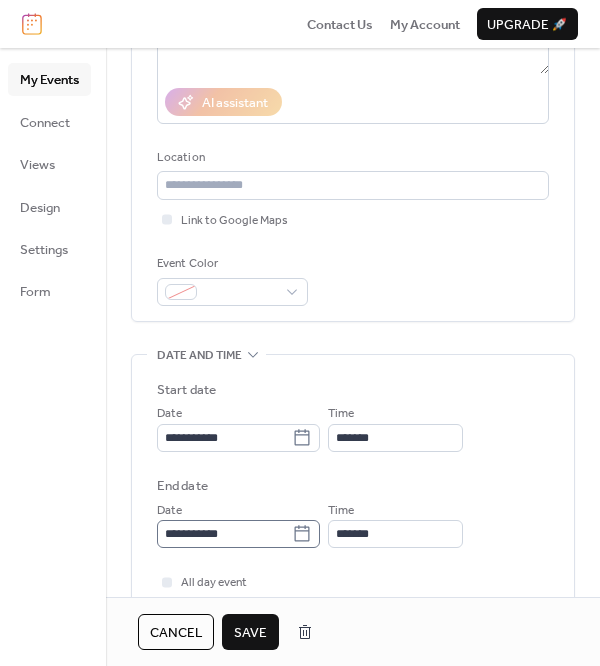 click 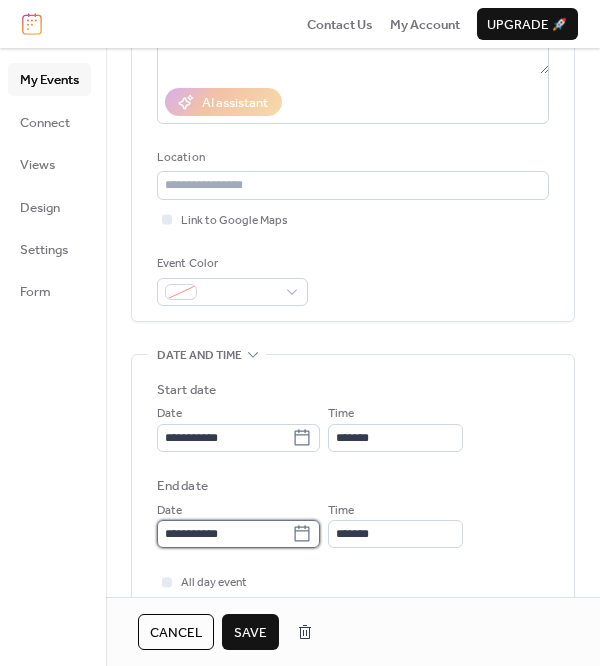 click on "**********" at bounding box center [224, 534] 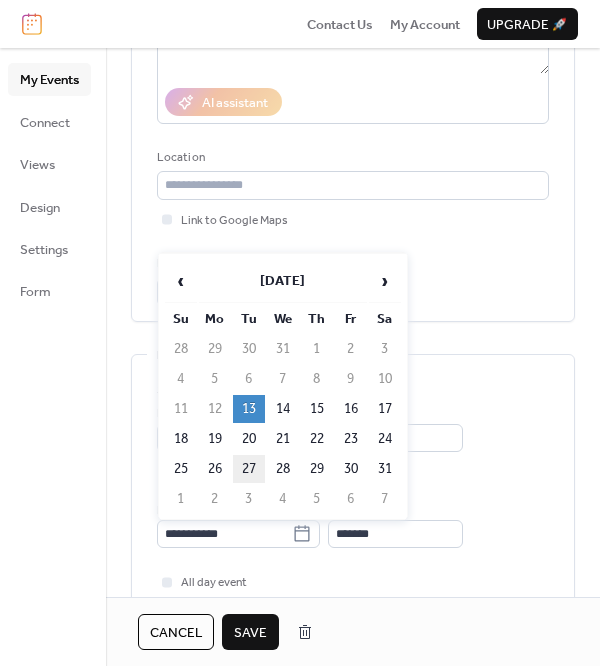 click on "27" at bounding box center (249, 469) 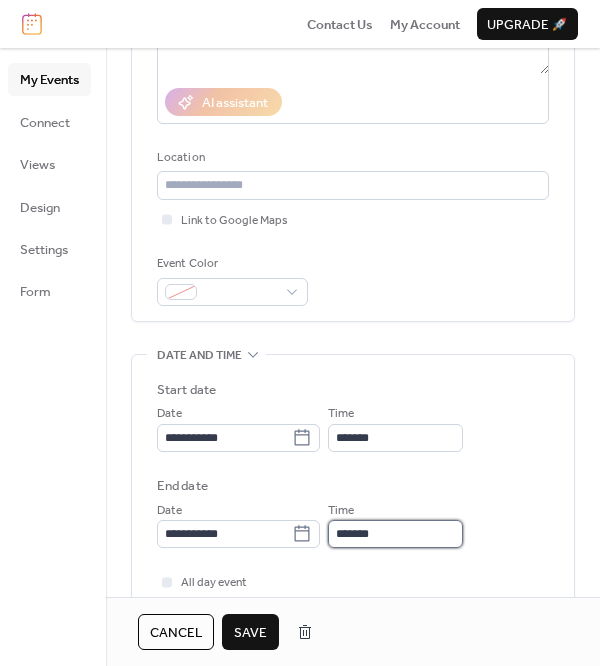 click on "*******" at bounding box center [395, 534] 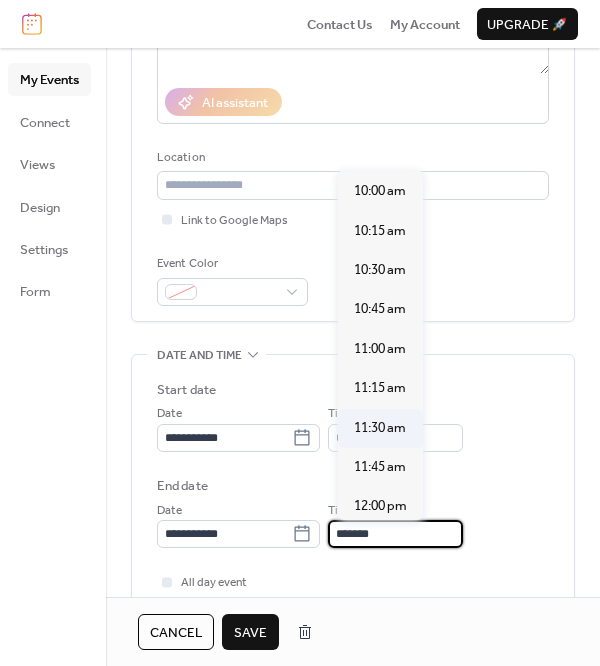 scroll, scrollTop: 1558, scrollLeft: 0, axis: vertical 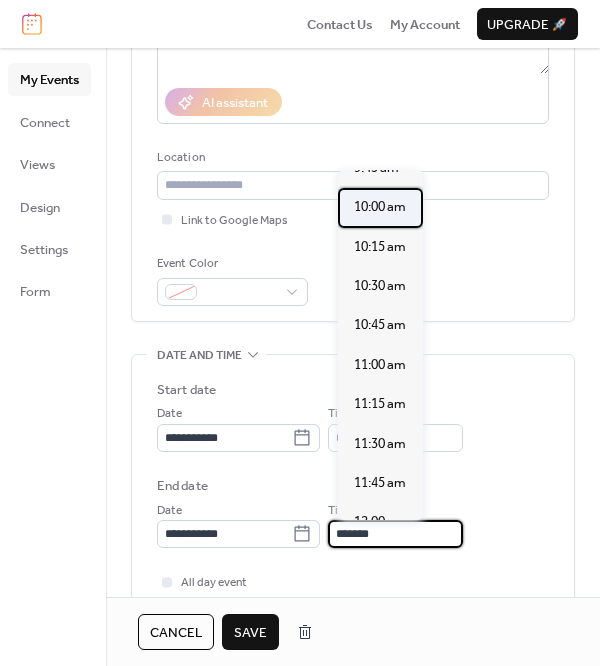 click on "10:00 am" at bounding box center [380, 207] 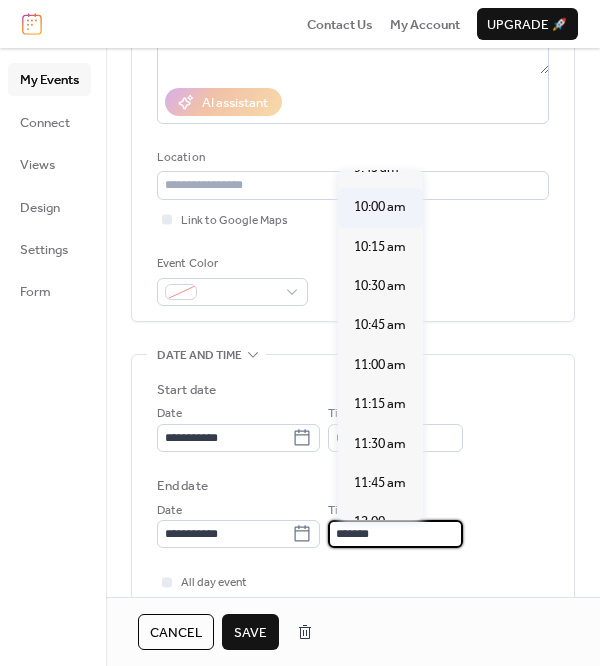type on "********" 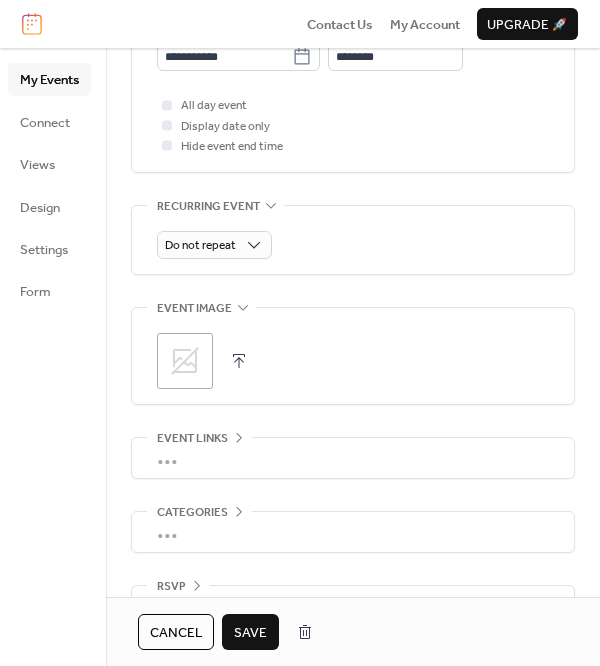 scroll, scrollTop: 853, scrollLeft: 0, axis: vertical 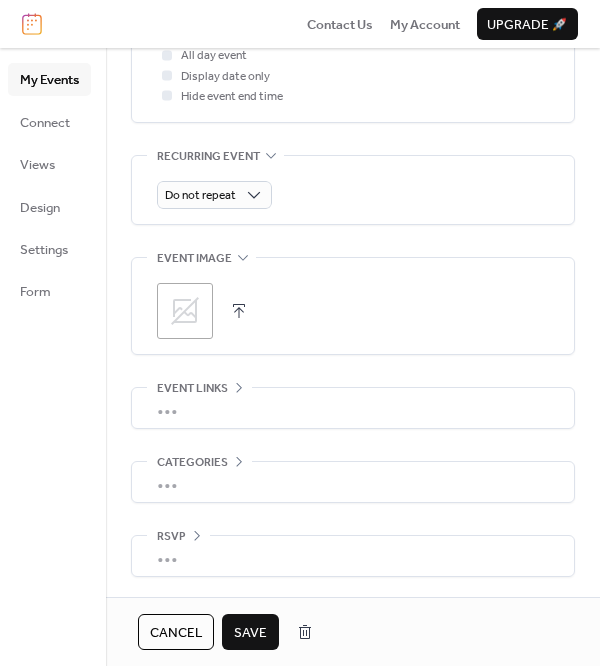 click on "Save" at bounding box center (250, 633) 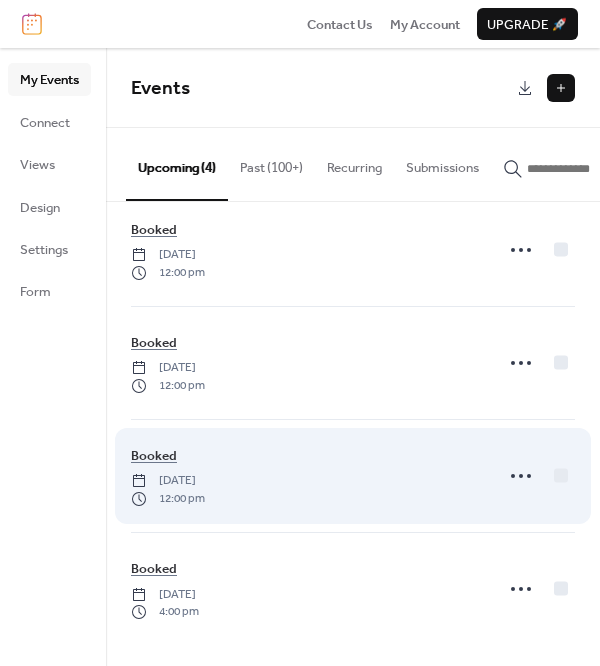 scroll, scrollTop: 0, scrollLeft: 0, axis: both 